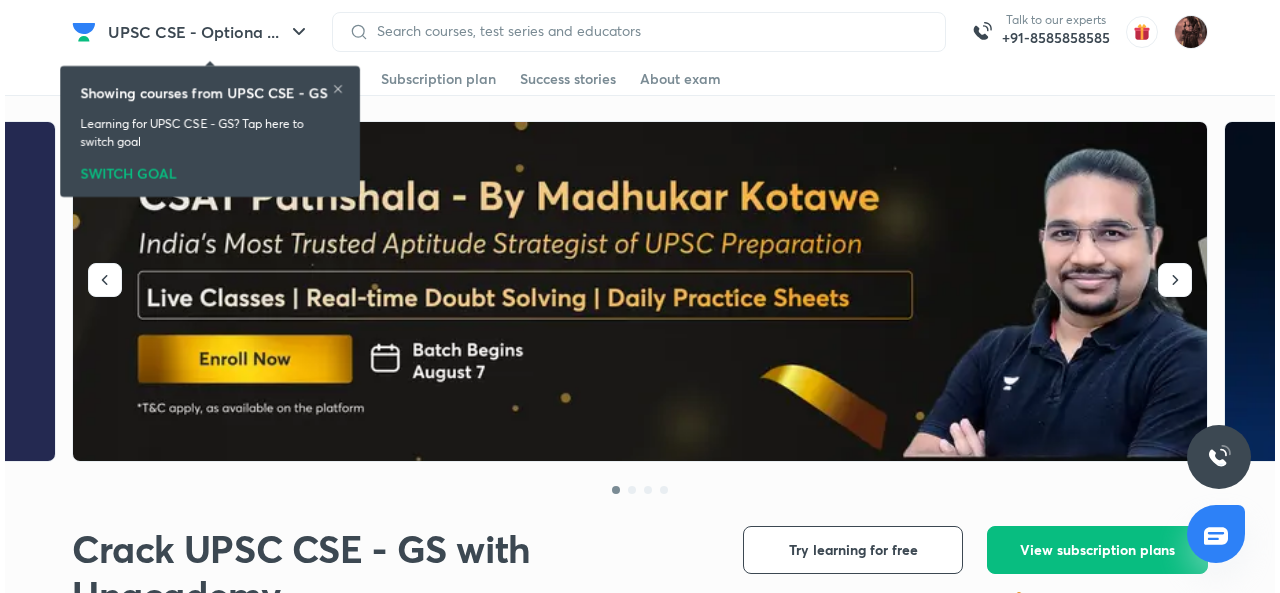 scroll, scrollTop: 0, scrollLeft: 0, axis: both 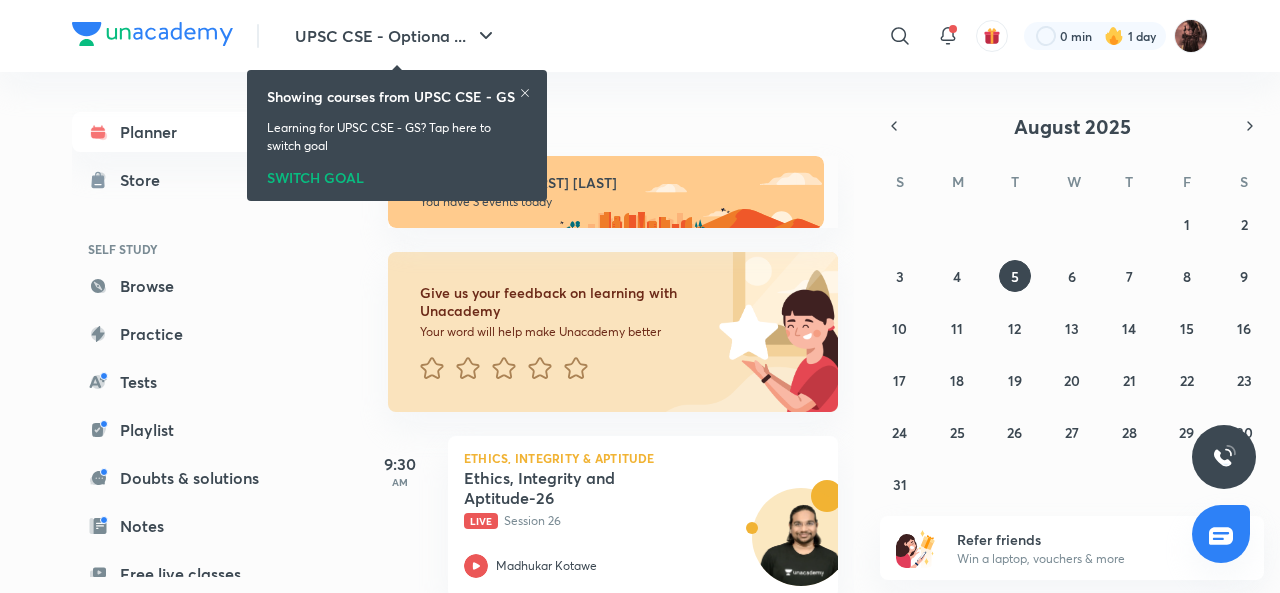 click on "Showing courses from UPSC CSE - GS Learning for UPSC CSE - GS? Tap here to switch goal SWITCH GOAL" at bounding box center [397, 135] 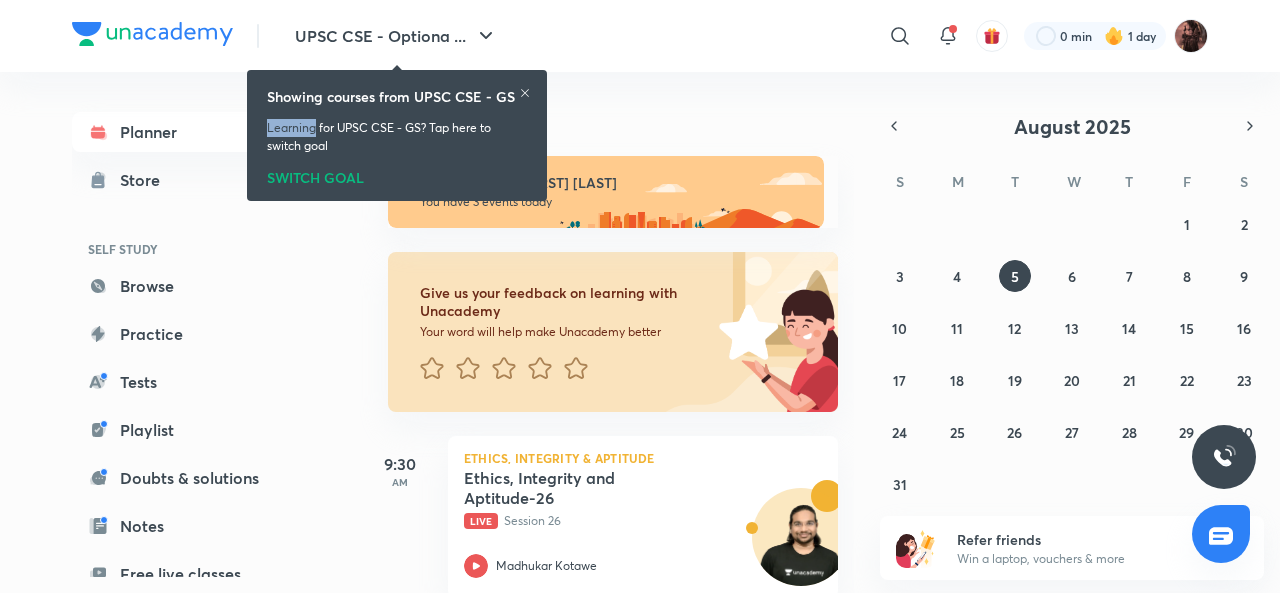 click on "Showing courses from UPSC CSE - GS Learning for UPSC CSE - GS? Tap here to switch goal SWITCH GOAL" at bounding box center (397, 135) 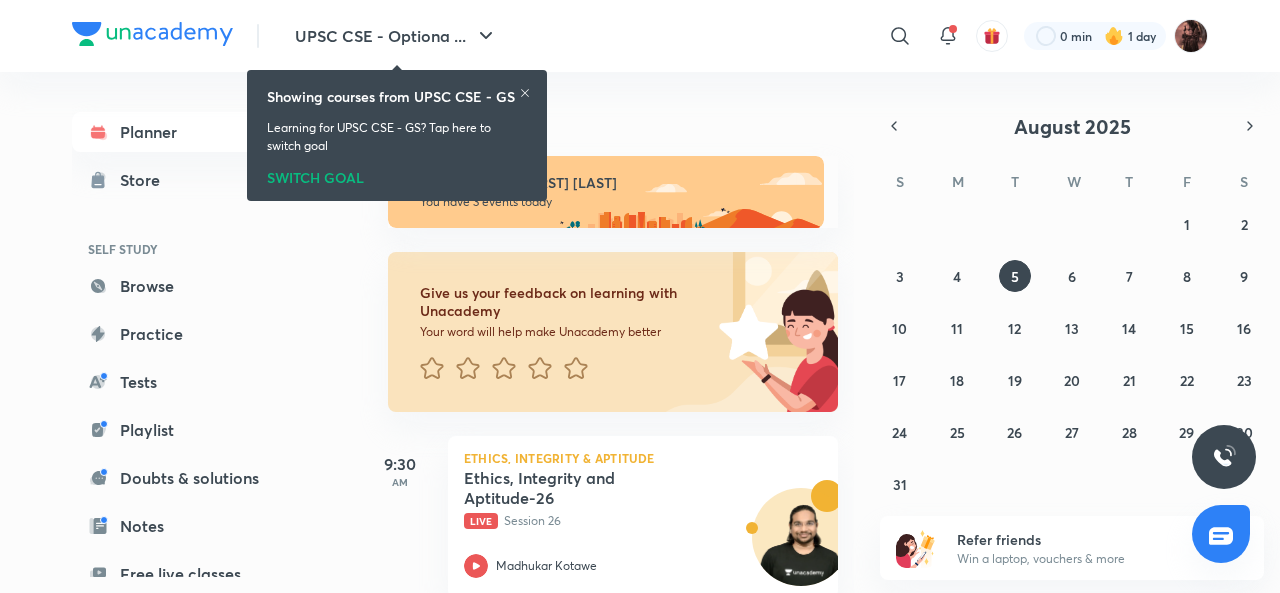 click 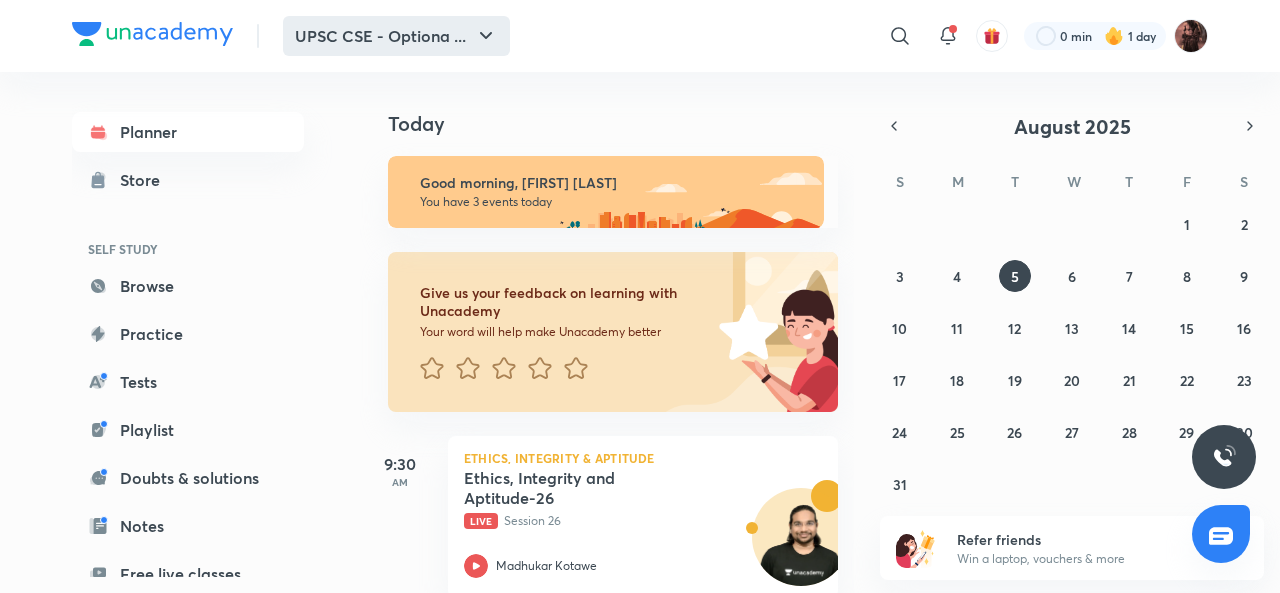 click on "UPSC CSE - Optiona ..." at bounding box center (396, 36) 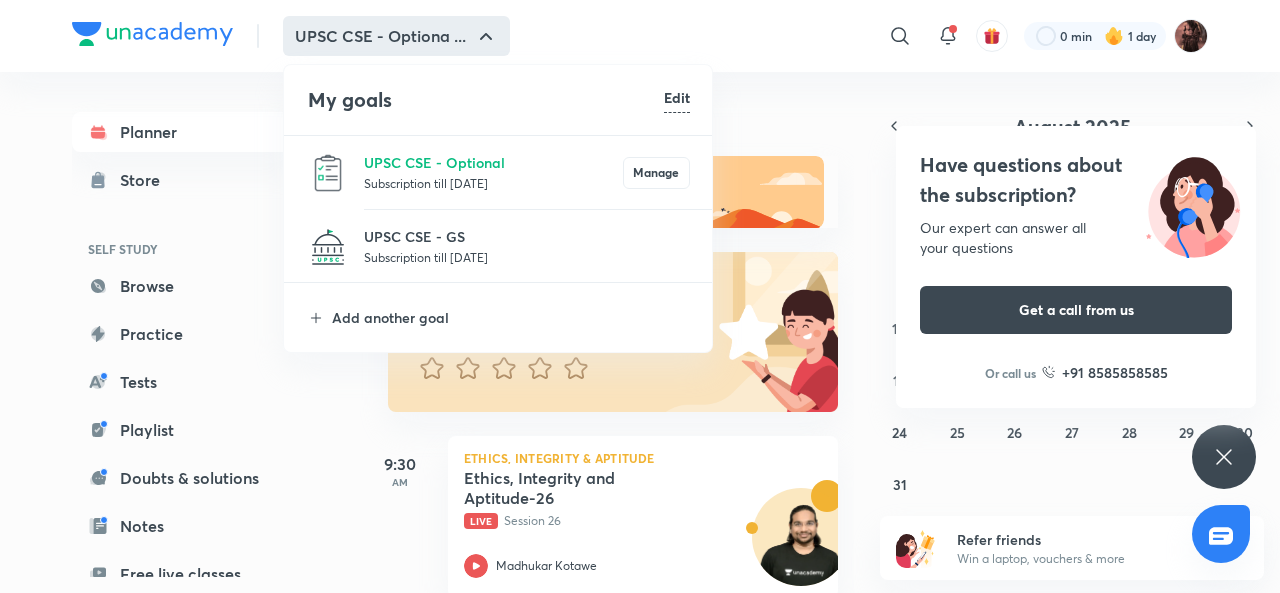 click at bounding box center [640, 296] 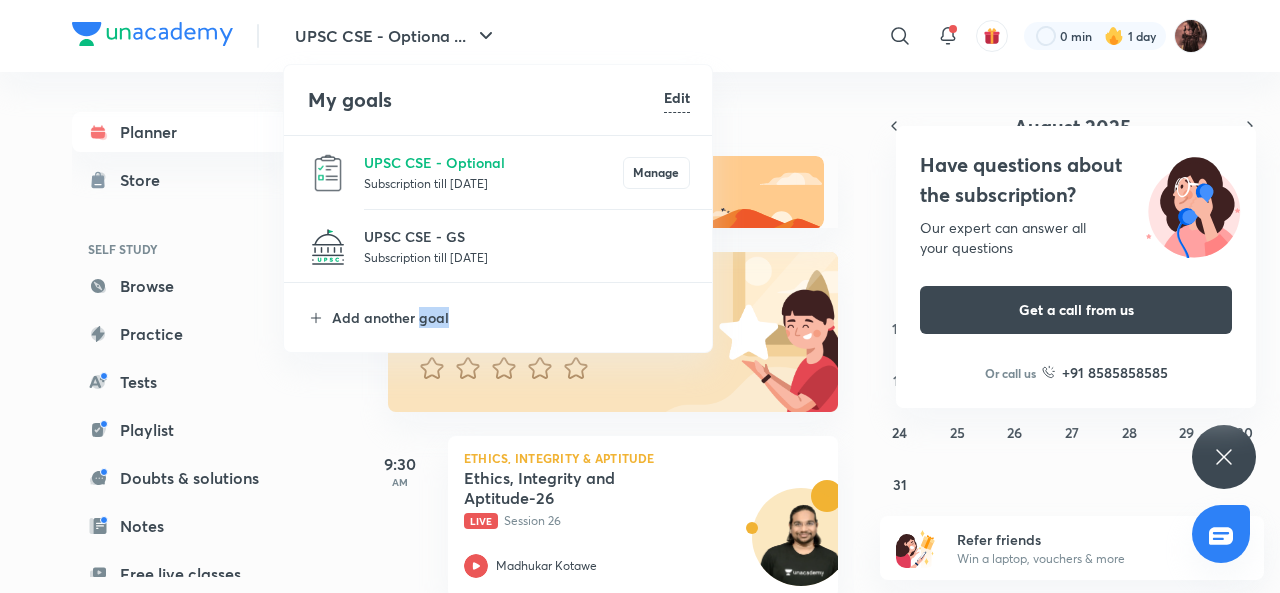 click on "My goals Edit UPSC CSE - Optional Subscription till 24 Jun 2027 Manage UPSC CSE - GS Subscription till 15 Oct 2027 Add another goal" at bounding box center [640, 296] 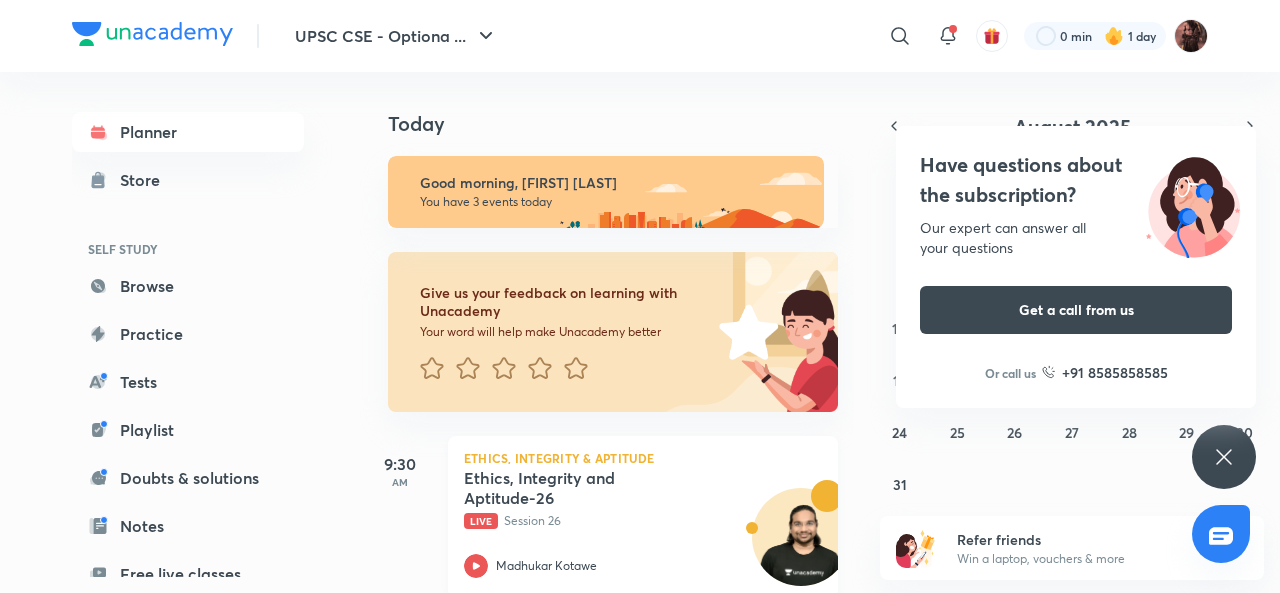 click at bounding box center [801, 547] 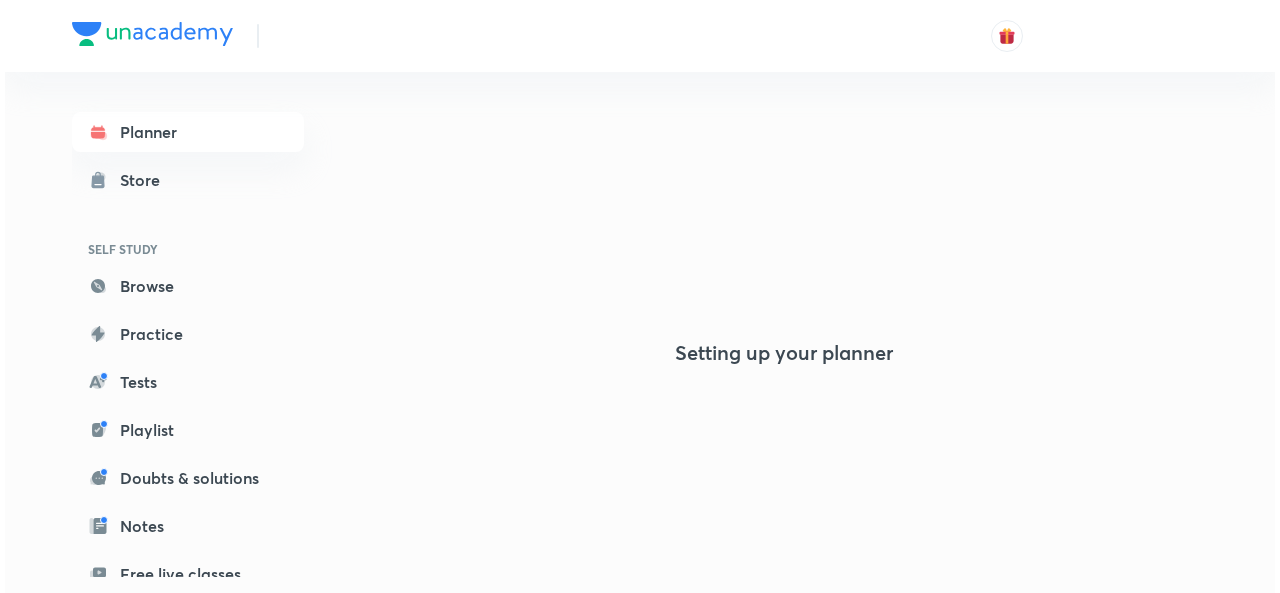 scroll, scrollTop: 0, scrollLeft: 0, axis: both 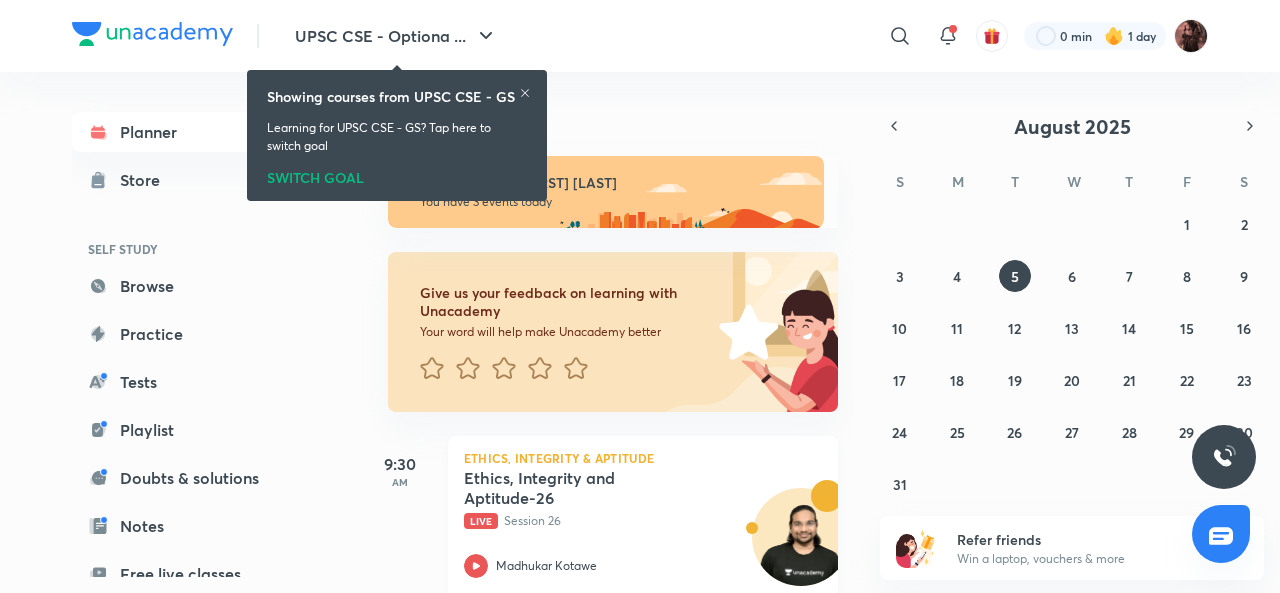 click at bounding box center (801, 547) 